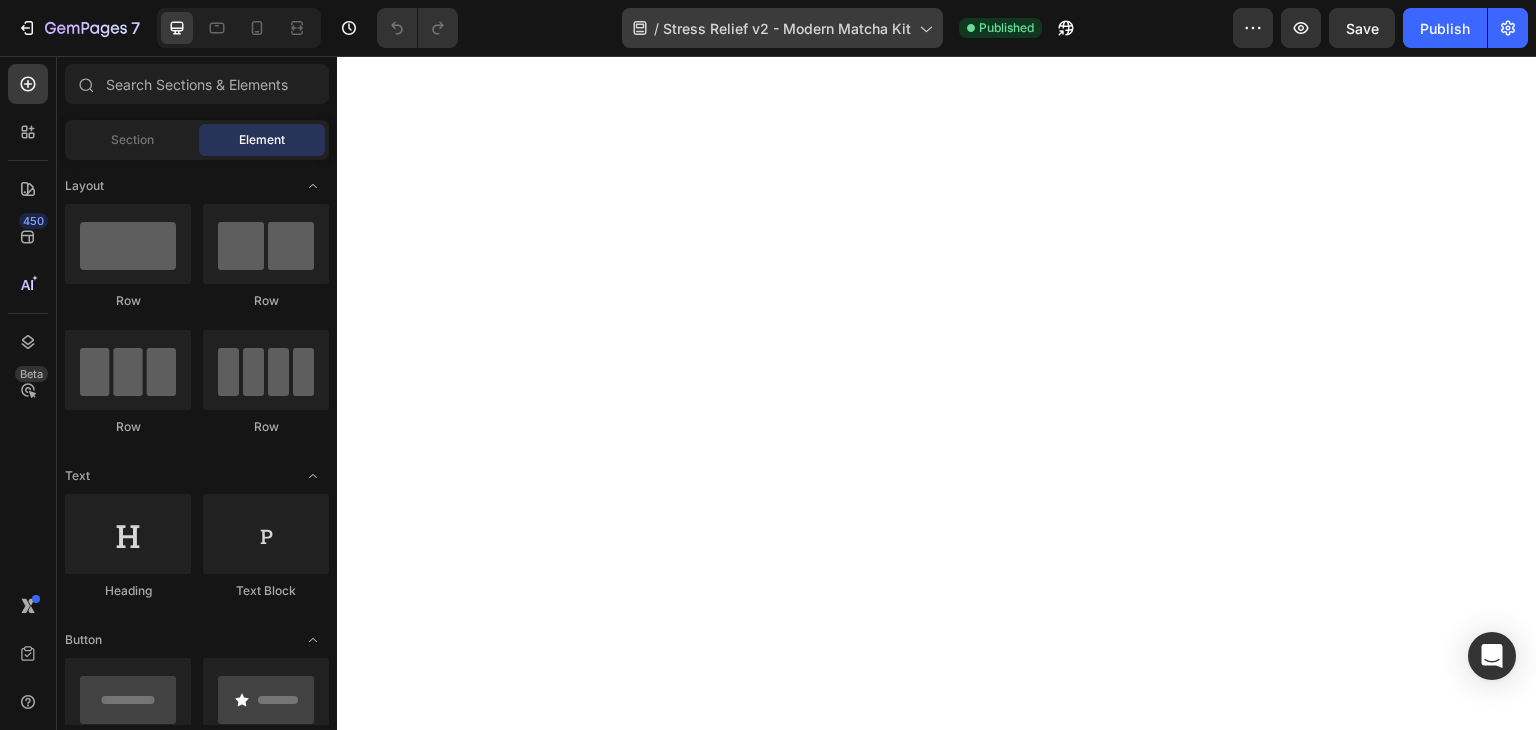 scroll, scrollTop: 0, scrollLeft: 0, axis: both 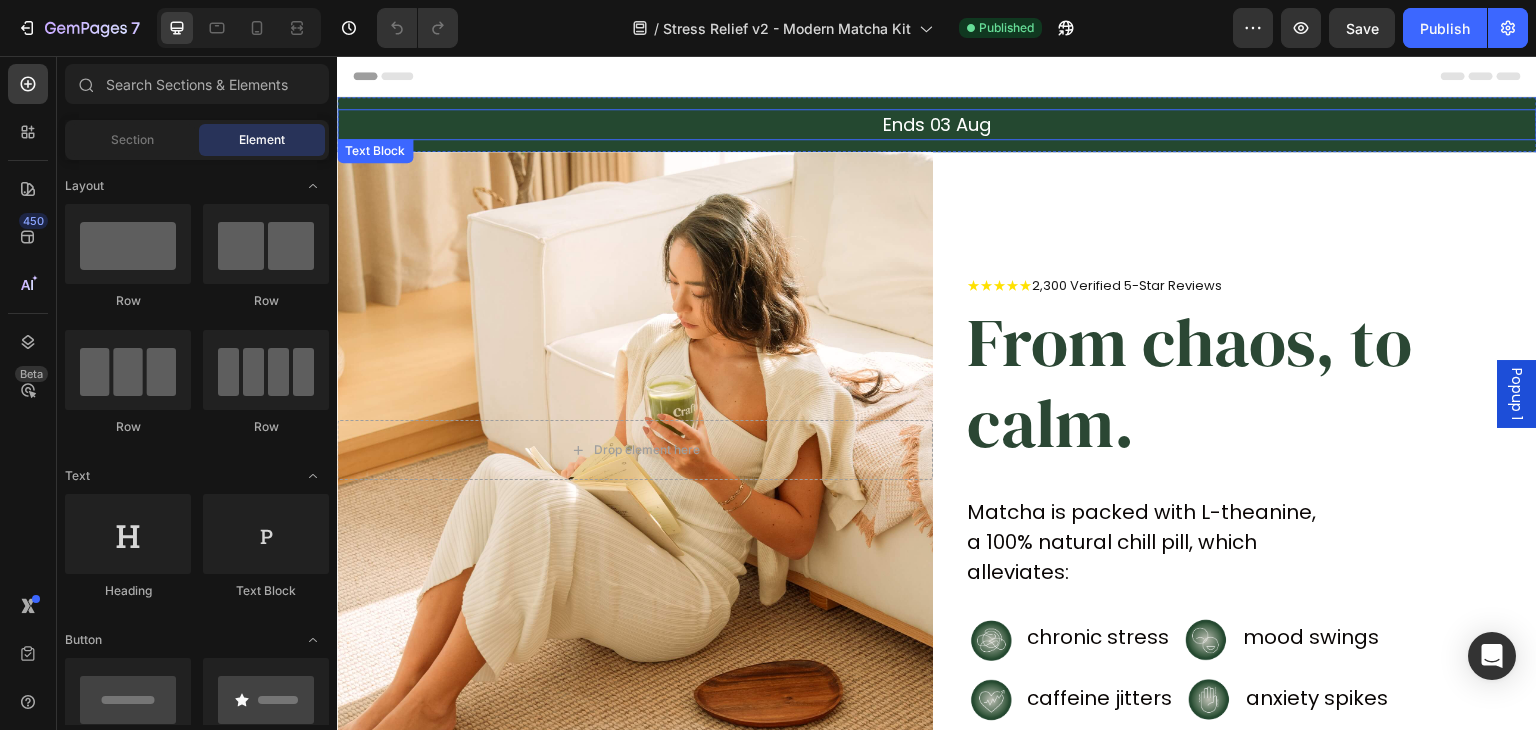 click on "Ends 03 Aug" at bounding box center (937, 124) 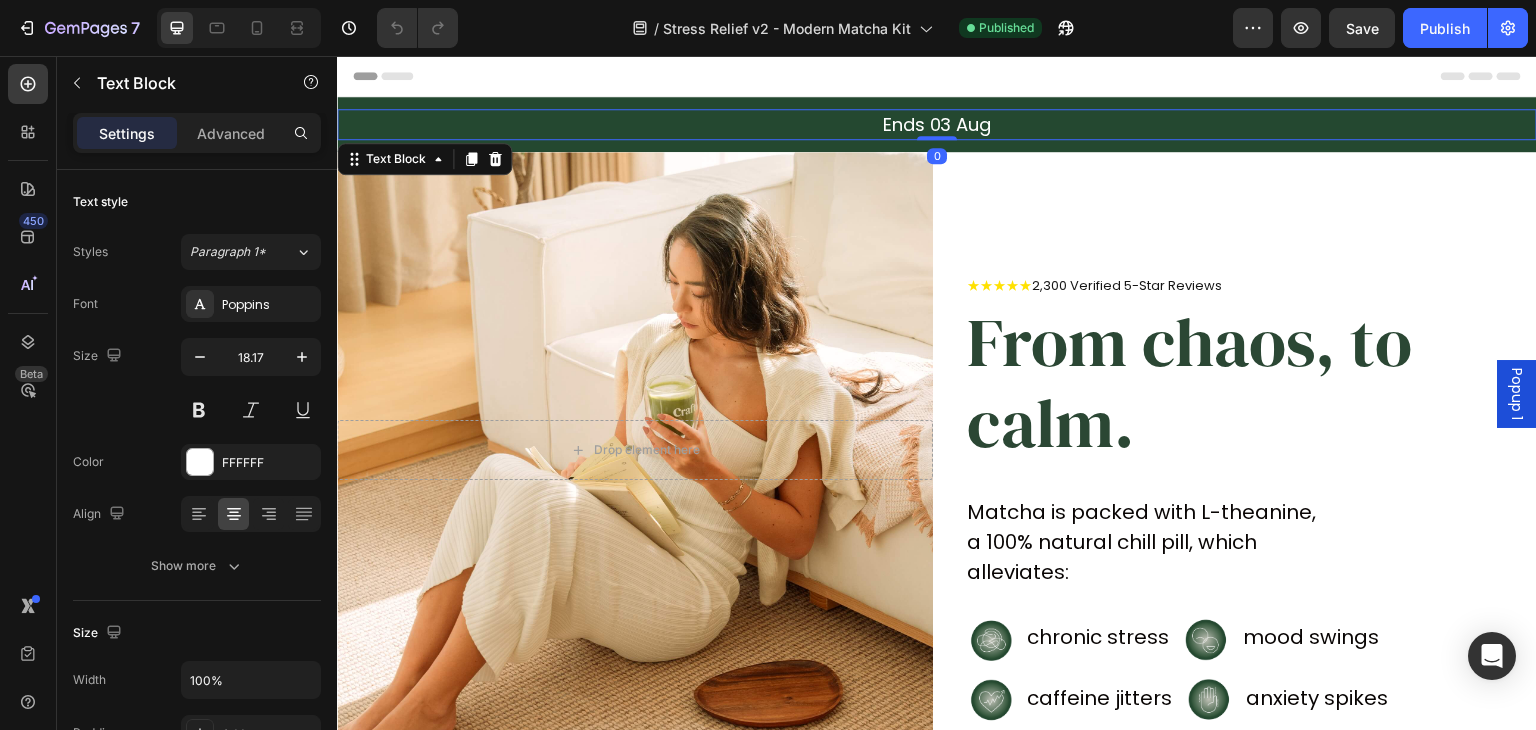 click on "Ends 03 Aug" at bounding box center (937, 124) 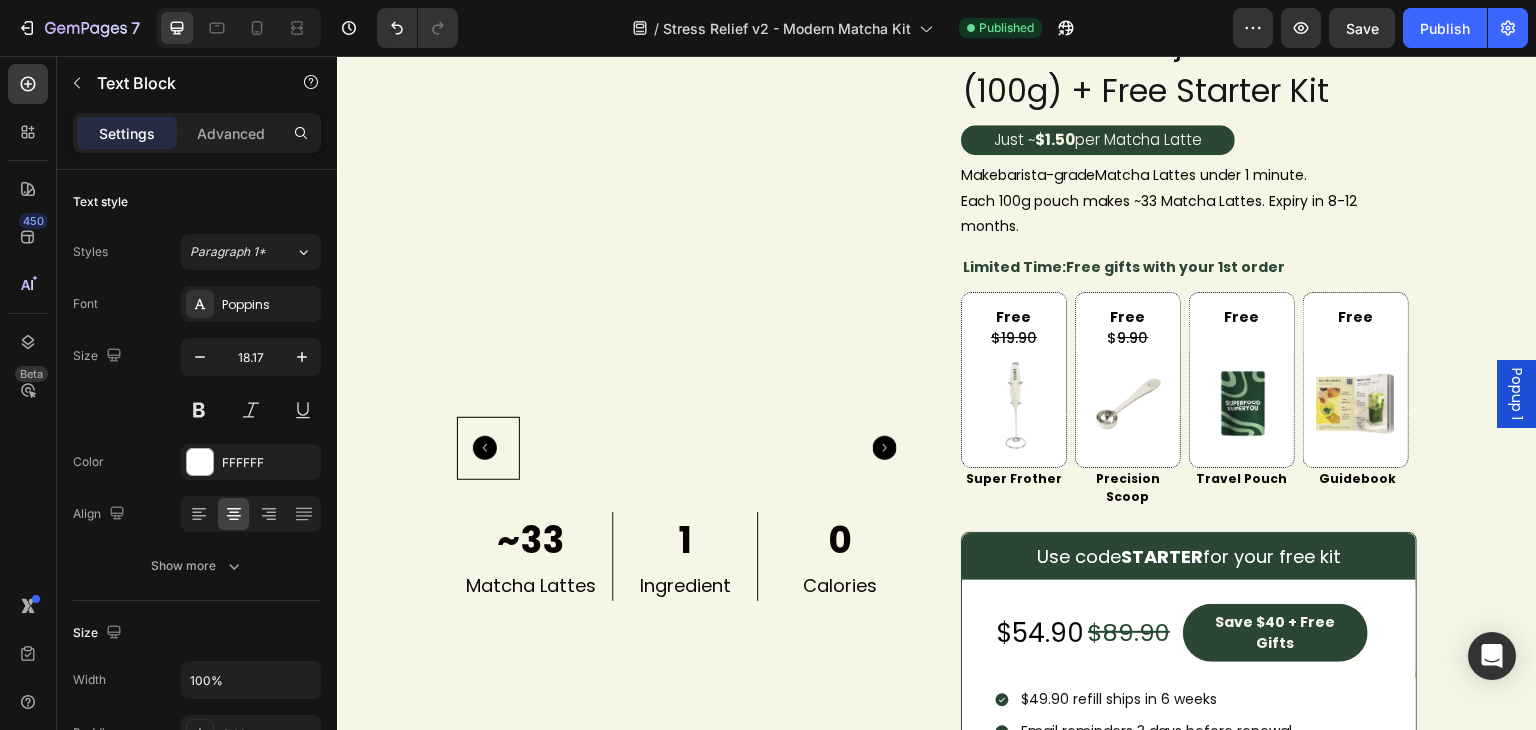 scroll, scrollTop: 1400, scrollLeft: 0, axis: vertical 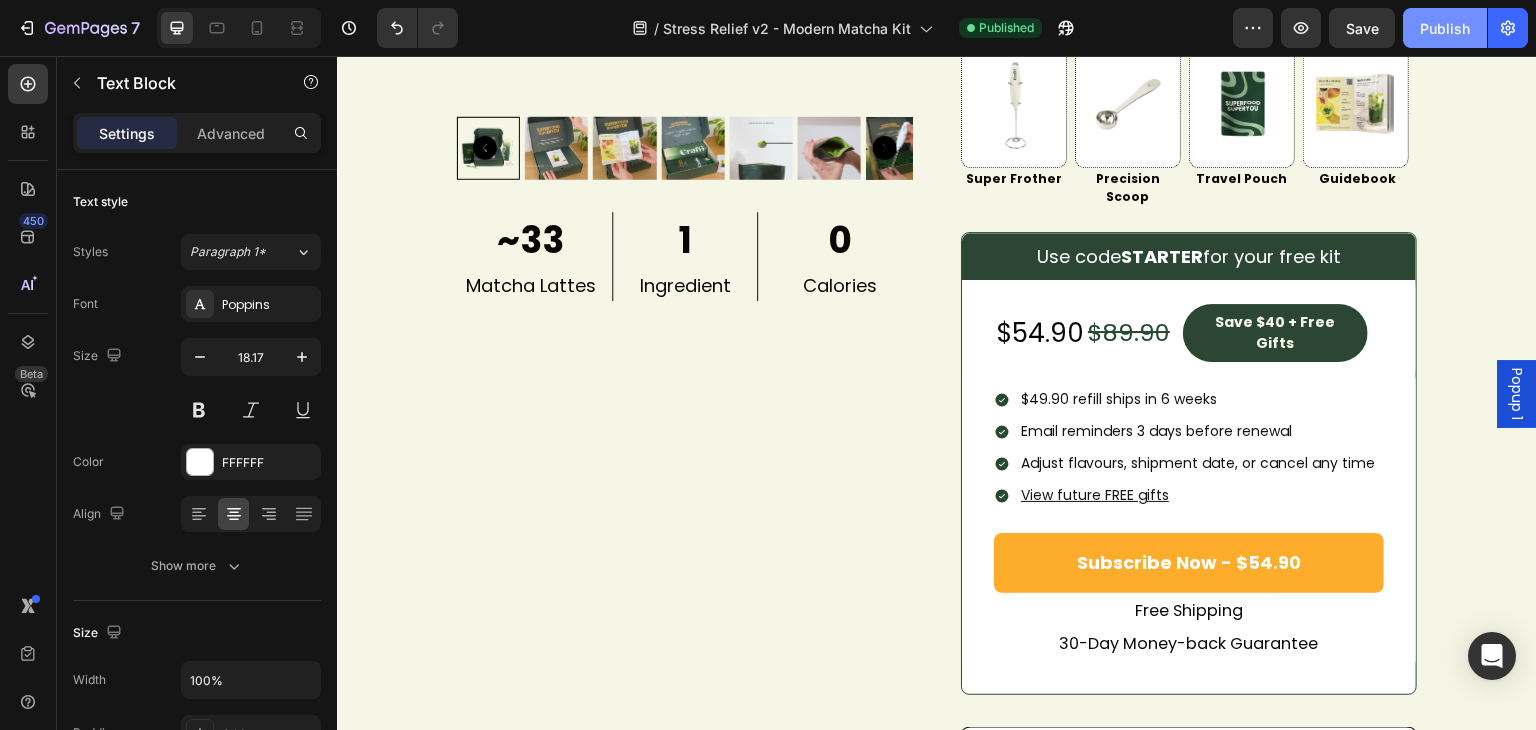 drag, startPoint x: 1423, startPoint y: 25, endPoint x: 958, endPoint y: 64, distance: 466.63263 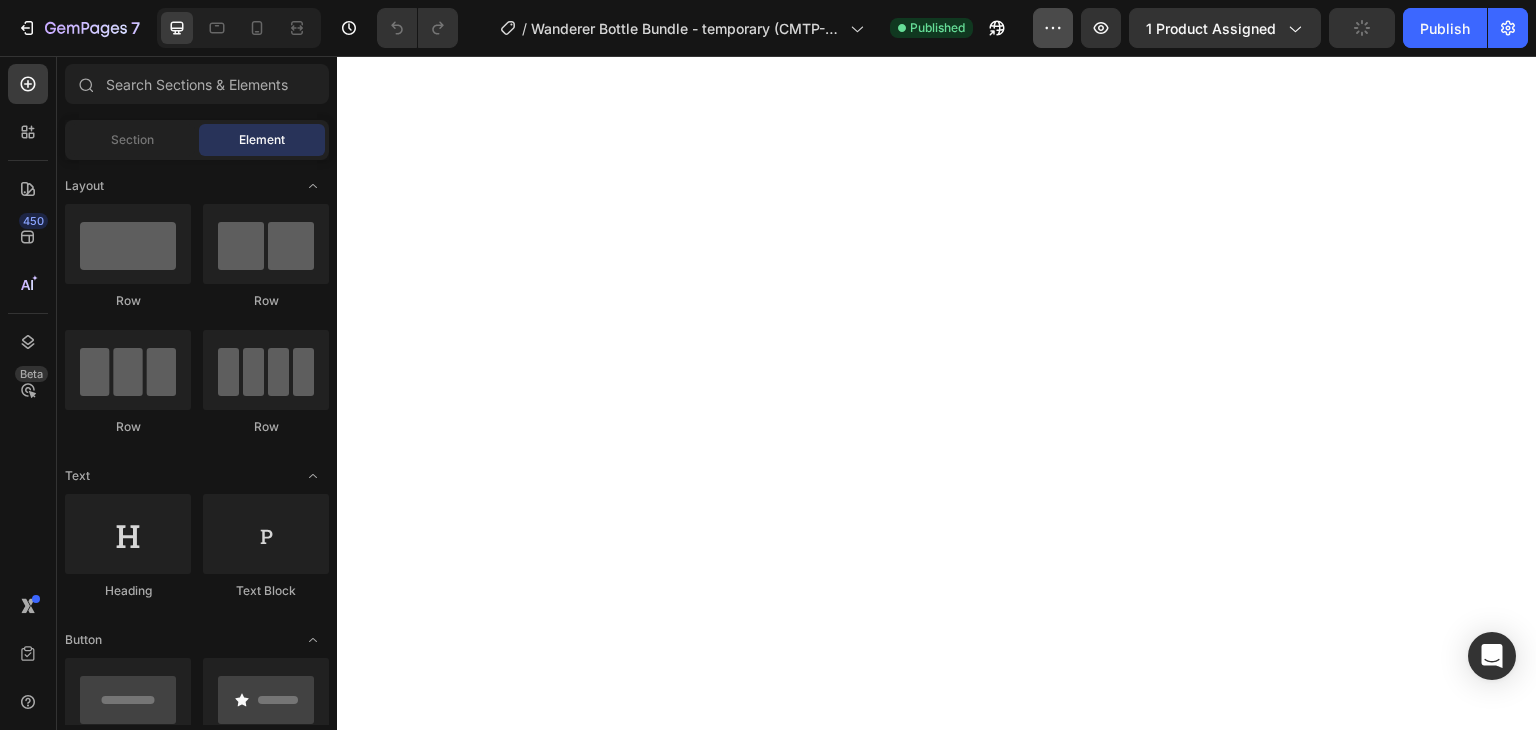 scroll, scrollTop: 0, scrollLeft: 0, axis: both 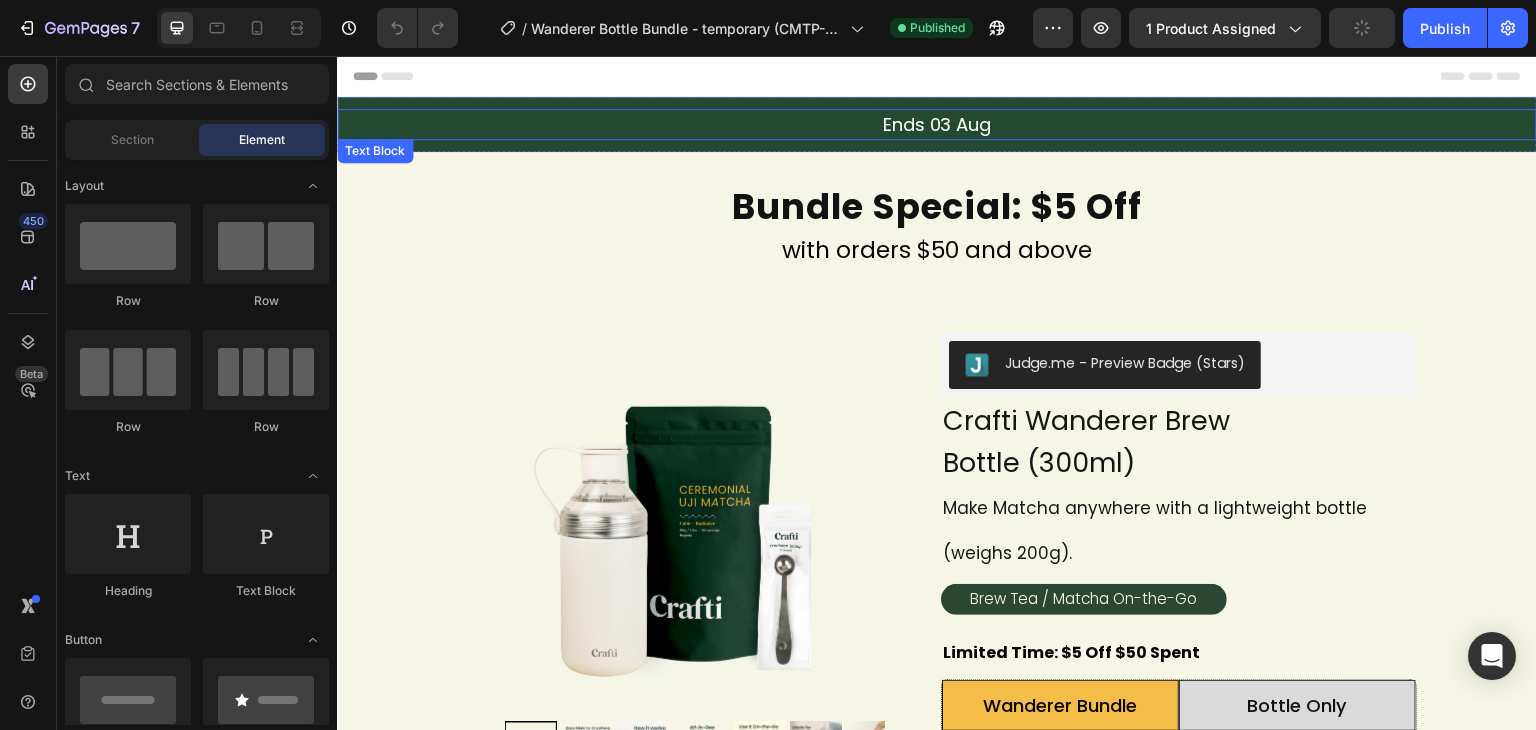 click on "Ends 03 Aug" at bounding box center (937, 124) 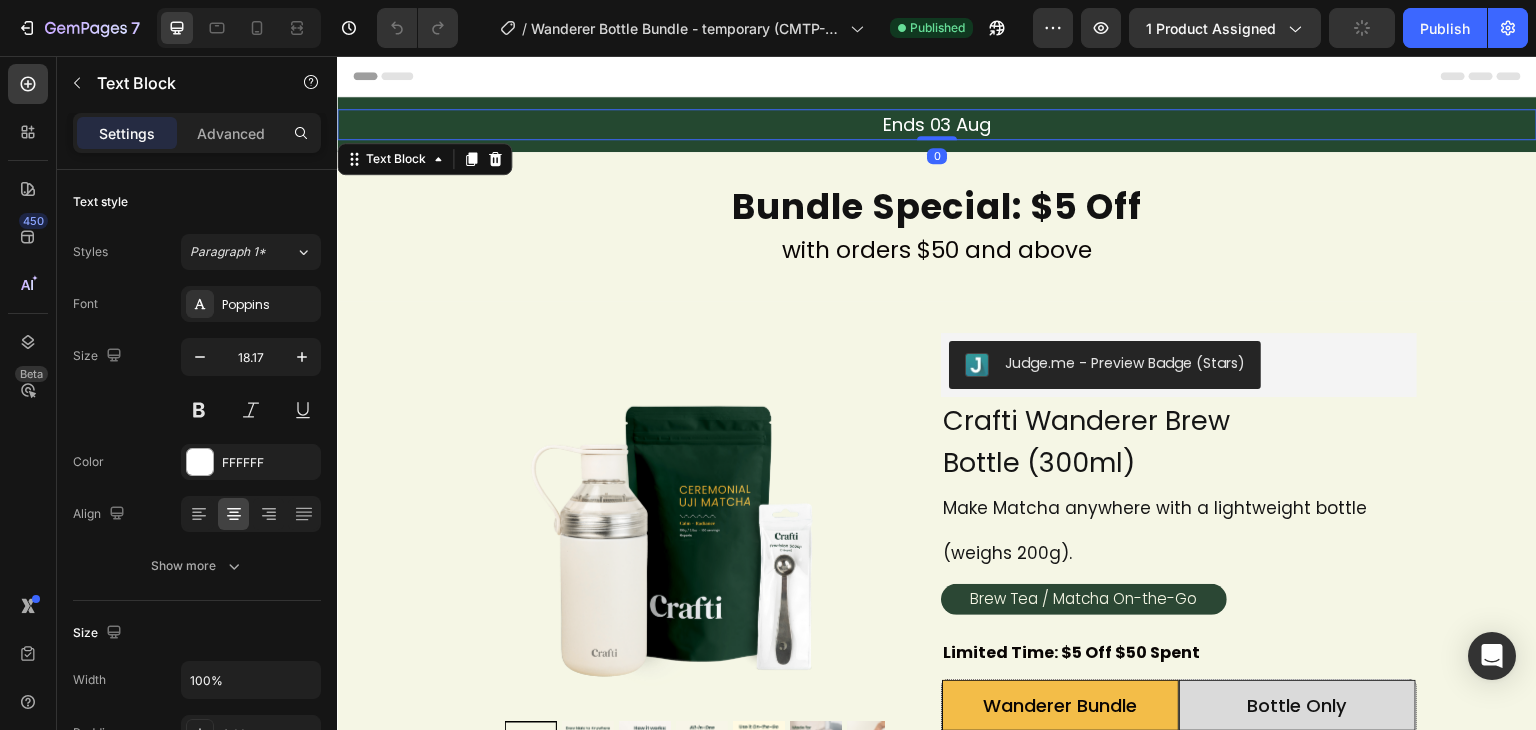 click on "Ends 03 Aug" at bounding box center (937, 124) 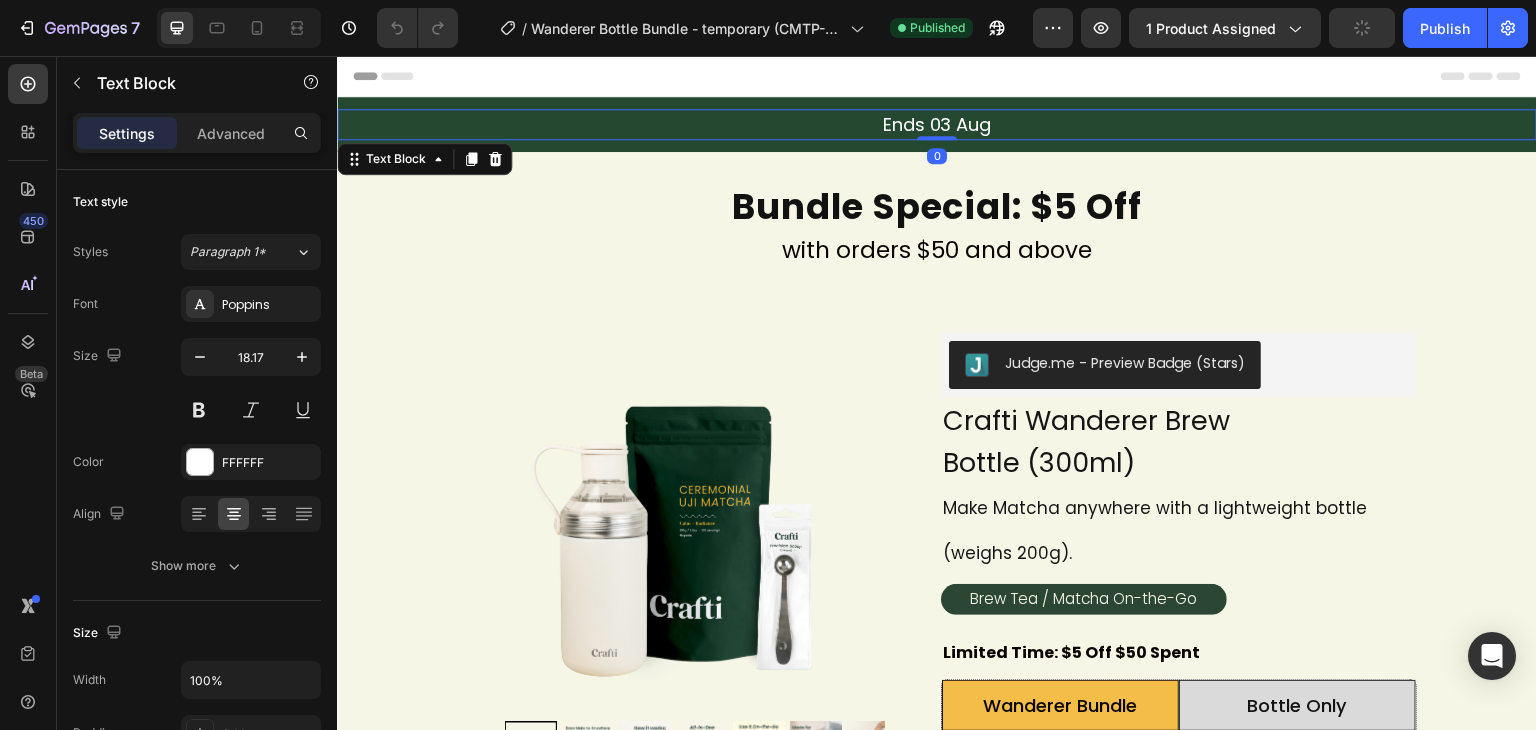 click on "Ends 03 Aug" at bounding box center (937, 124) 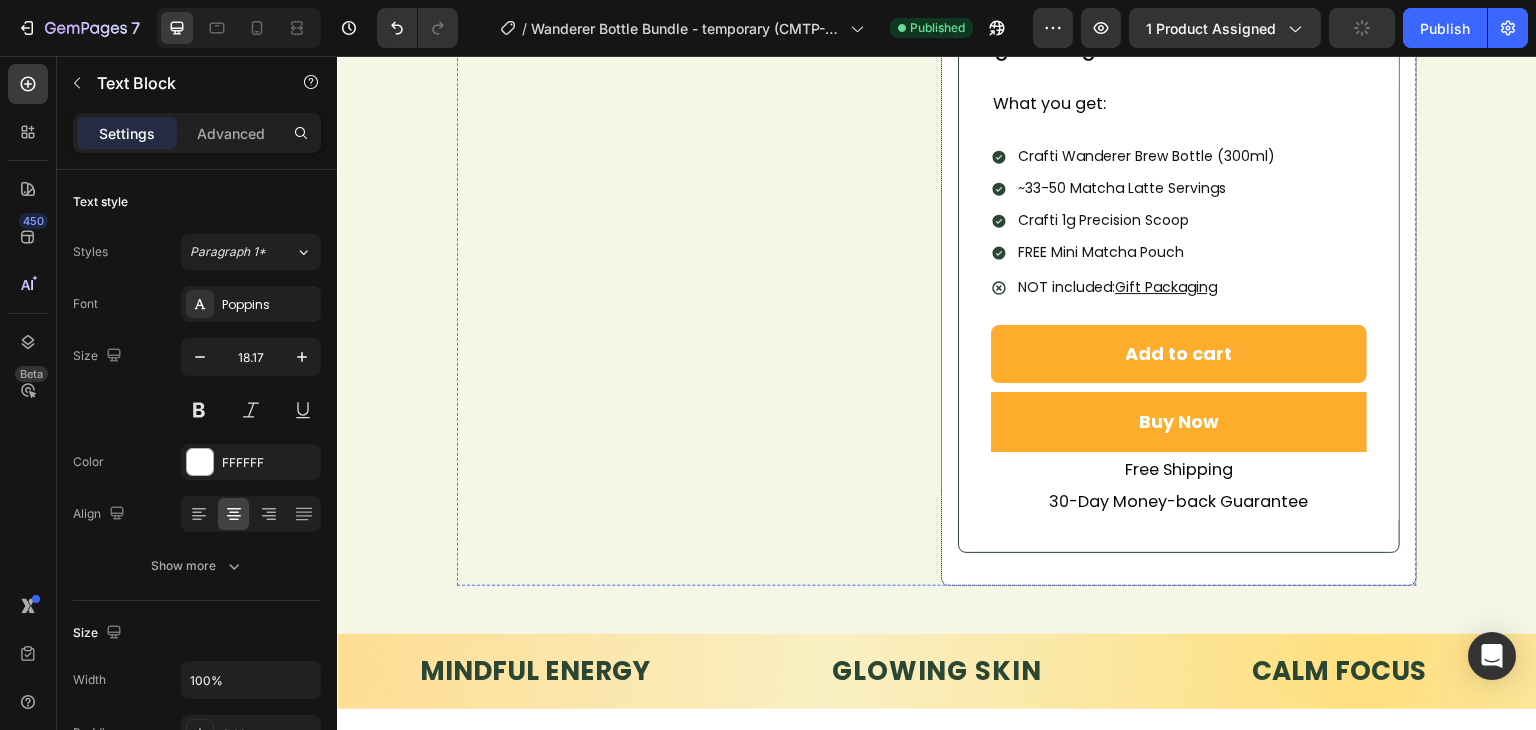 scroll, scrollTop: 1400, scrollLeft: 0, axis: vertical 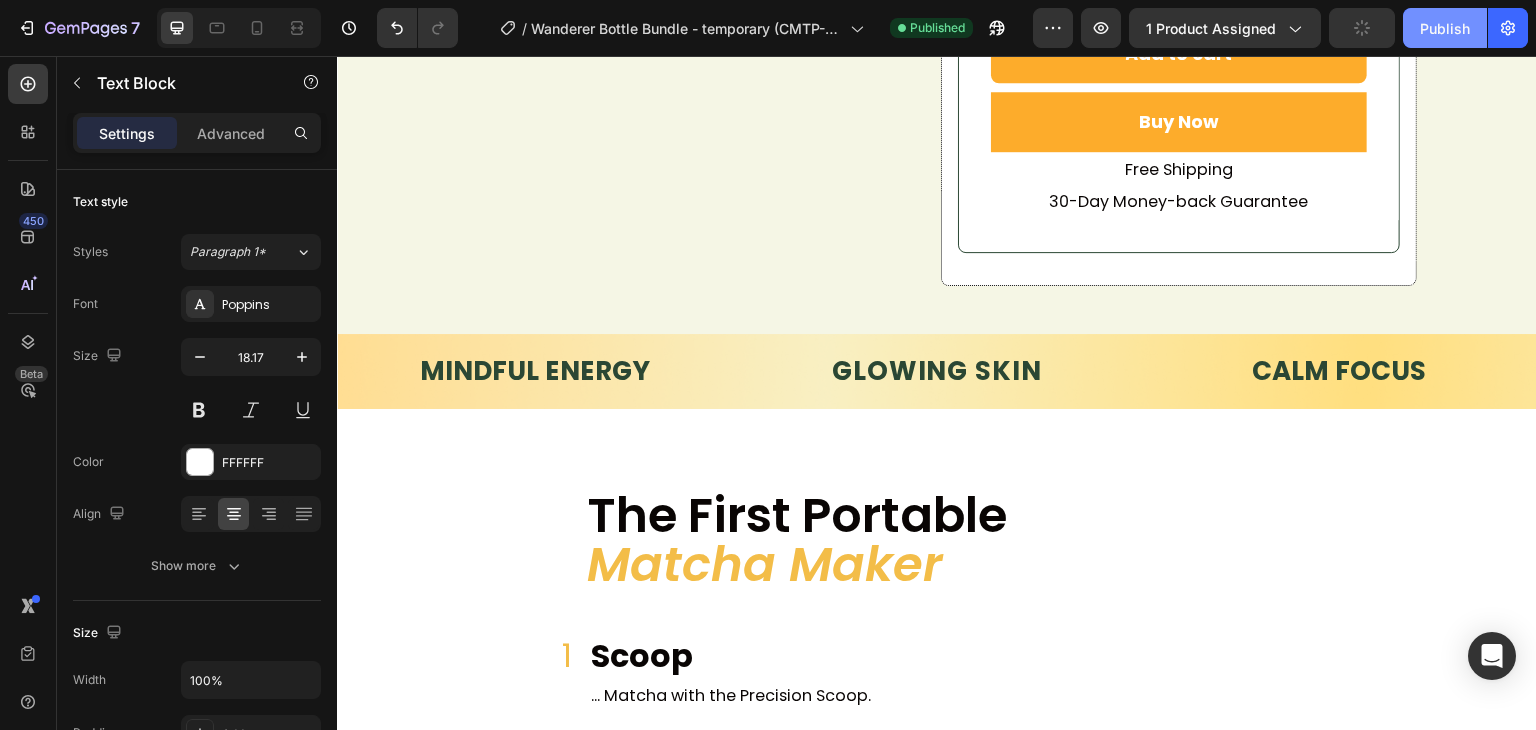 drag, startPoint x: 1447, startPoint y: 36, endPoint x: 923, endPoint y: 14, distance: 524.4616 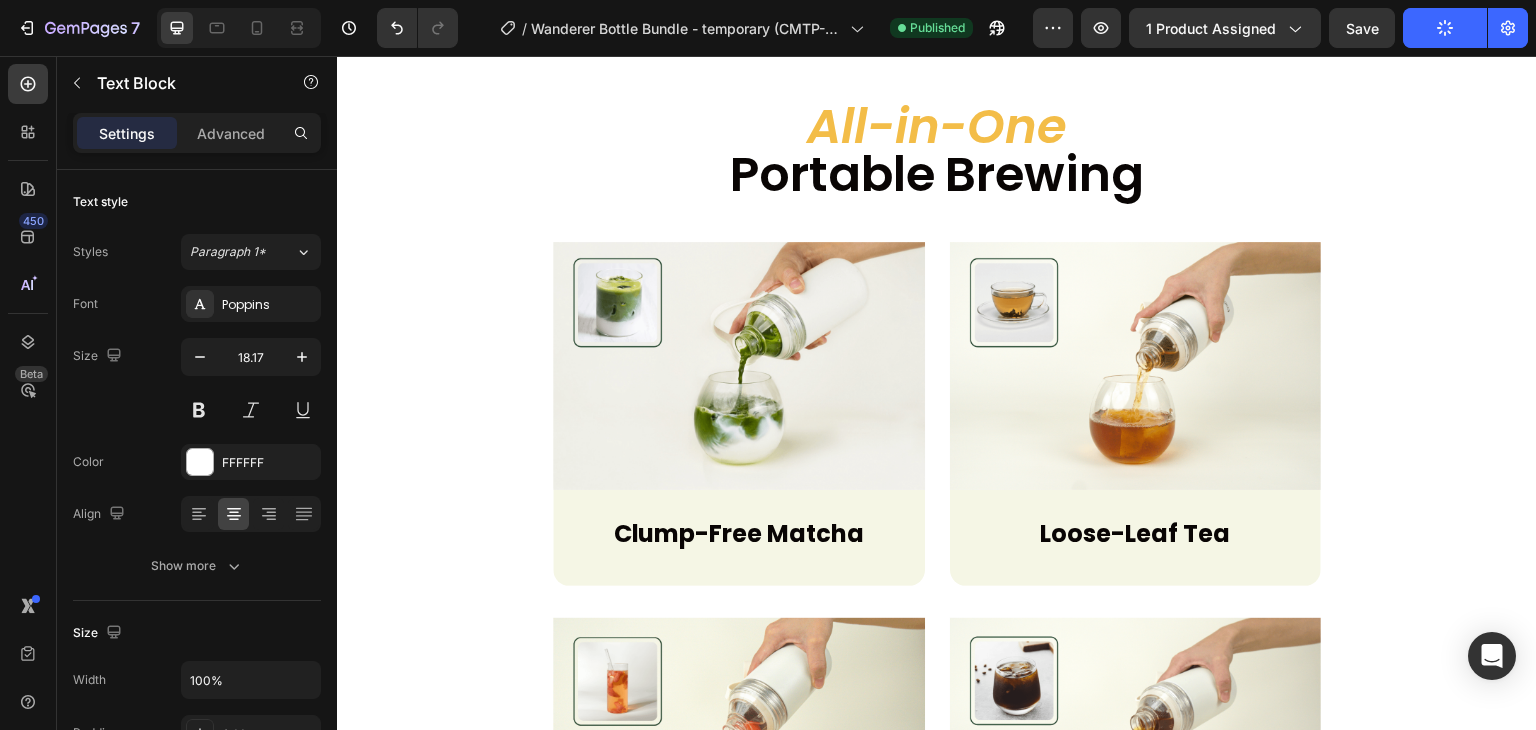 scroll, scrollTop: 2800, scrollLeft: 0, axis: vertical 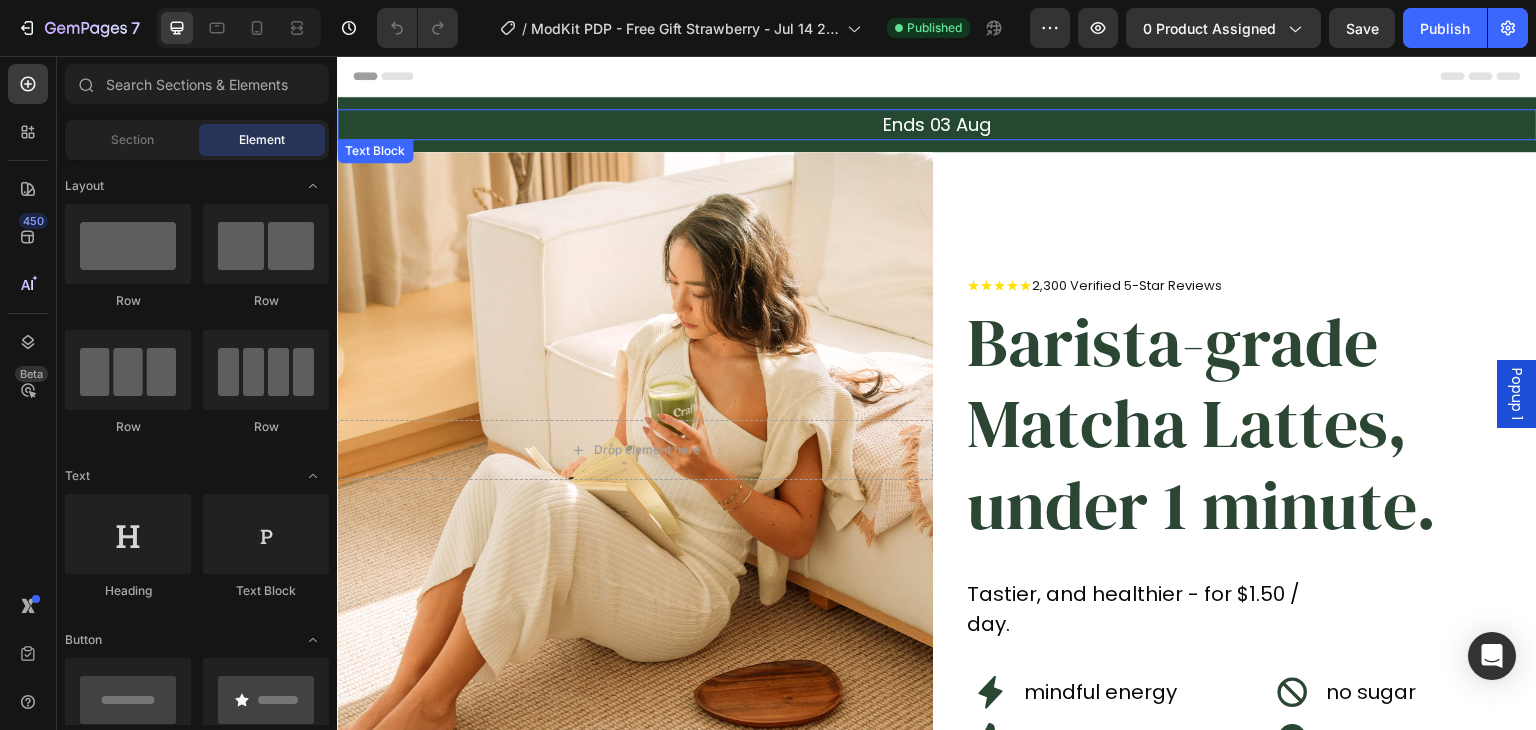 click on "Ends 03 Aug" at bounding box center (937, 124) 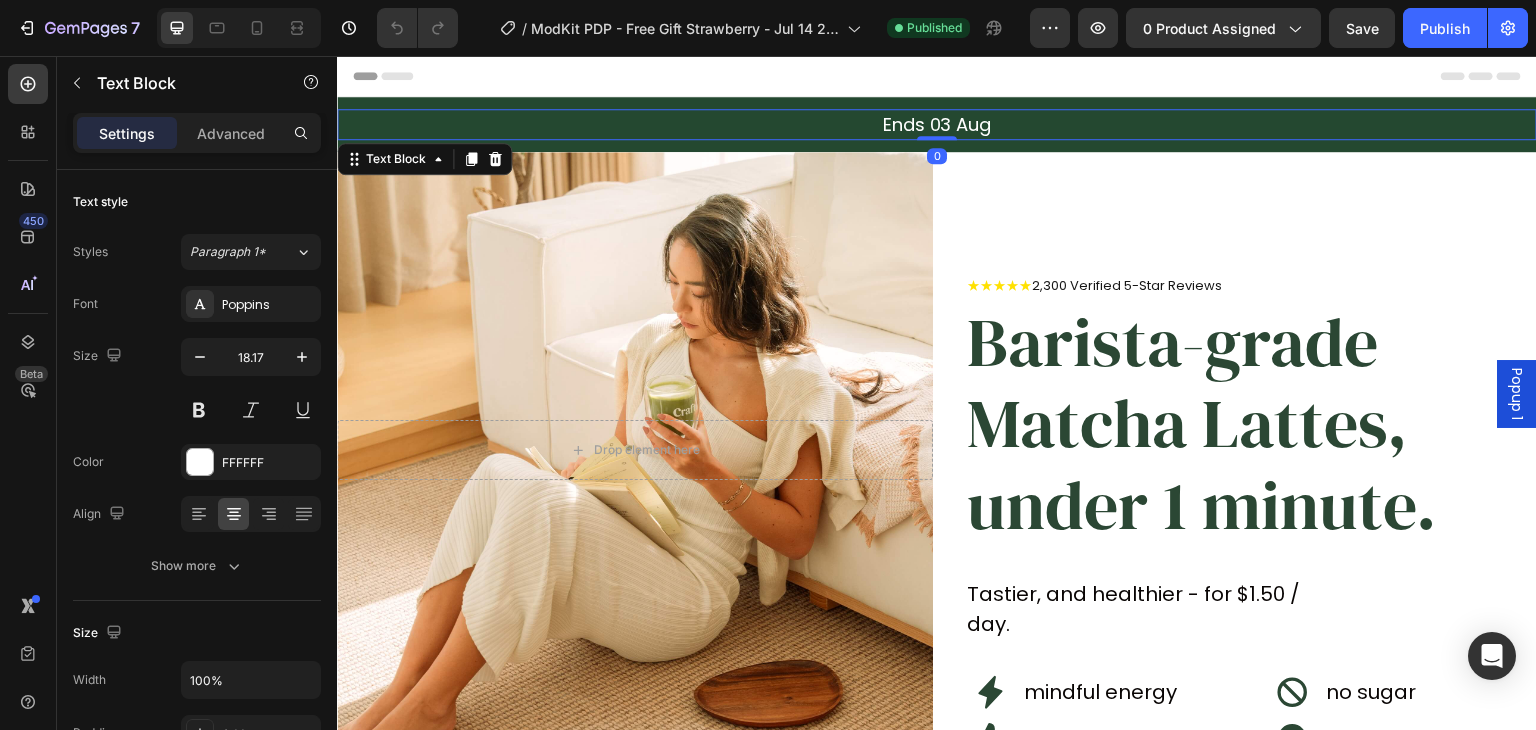click on "Ends 03 Aug" at bounding box center [937, 124] 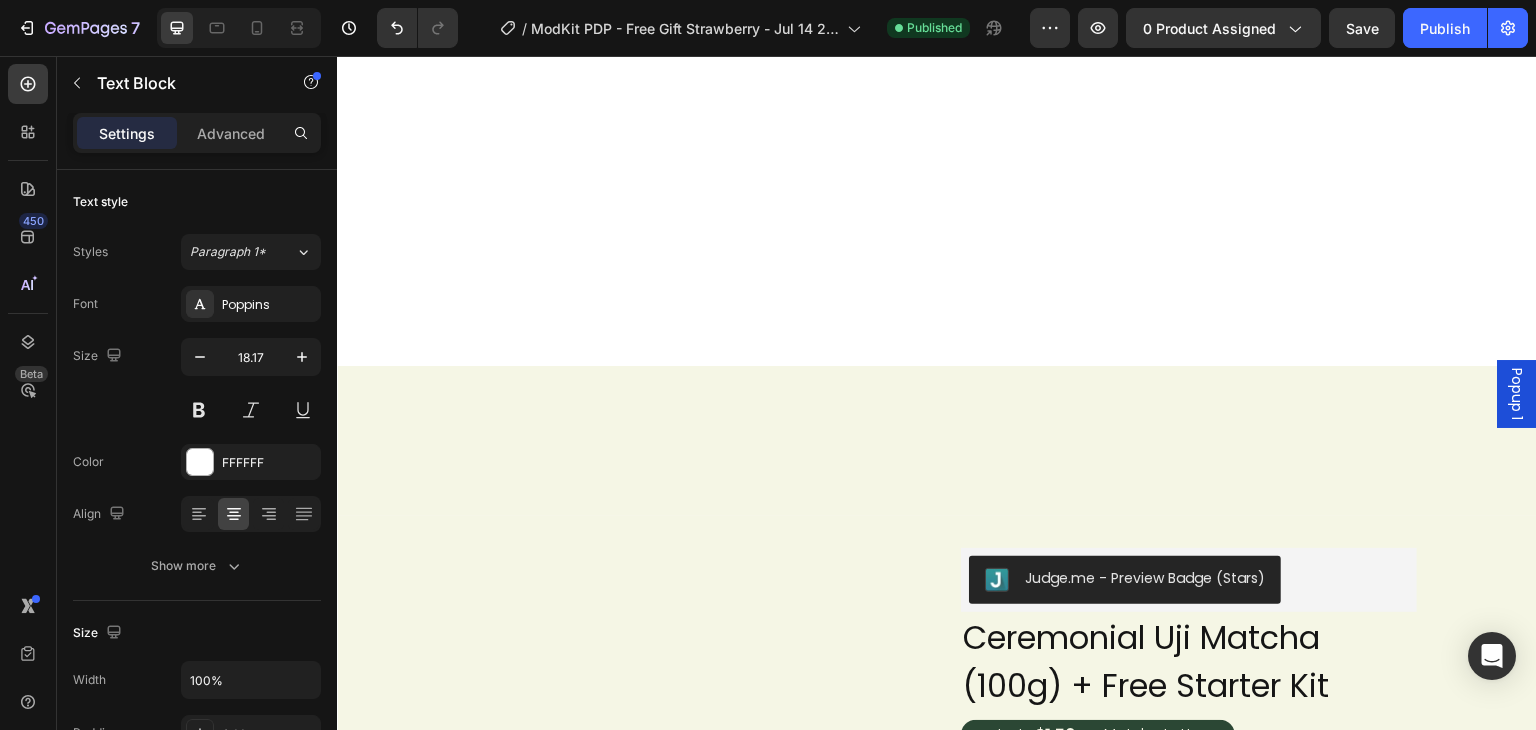 scroll, scrollTop: 1200, scrollLeft: 0, axis: vertical 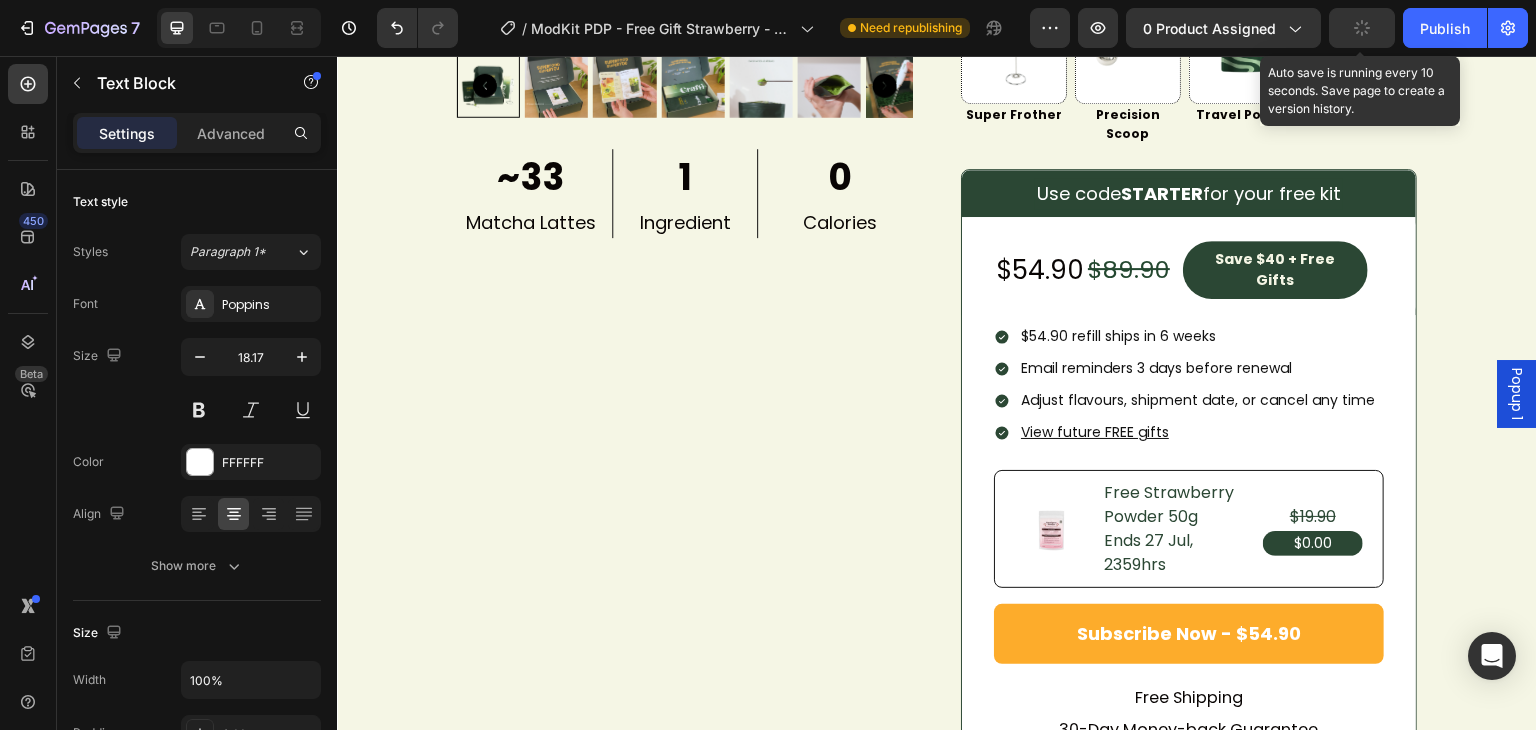 click 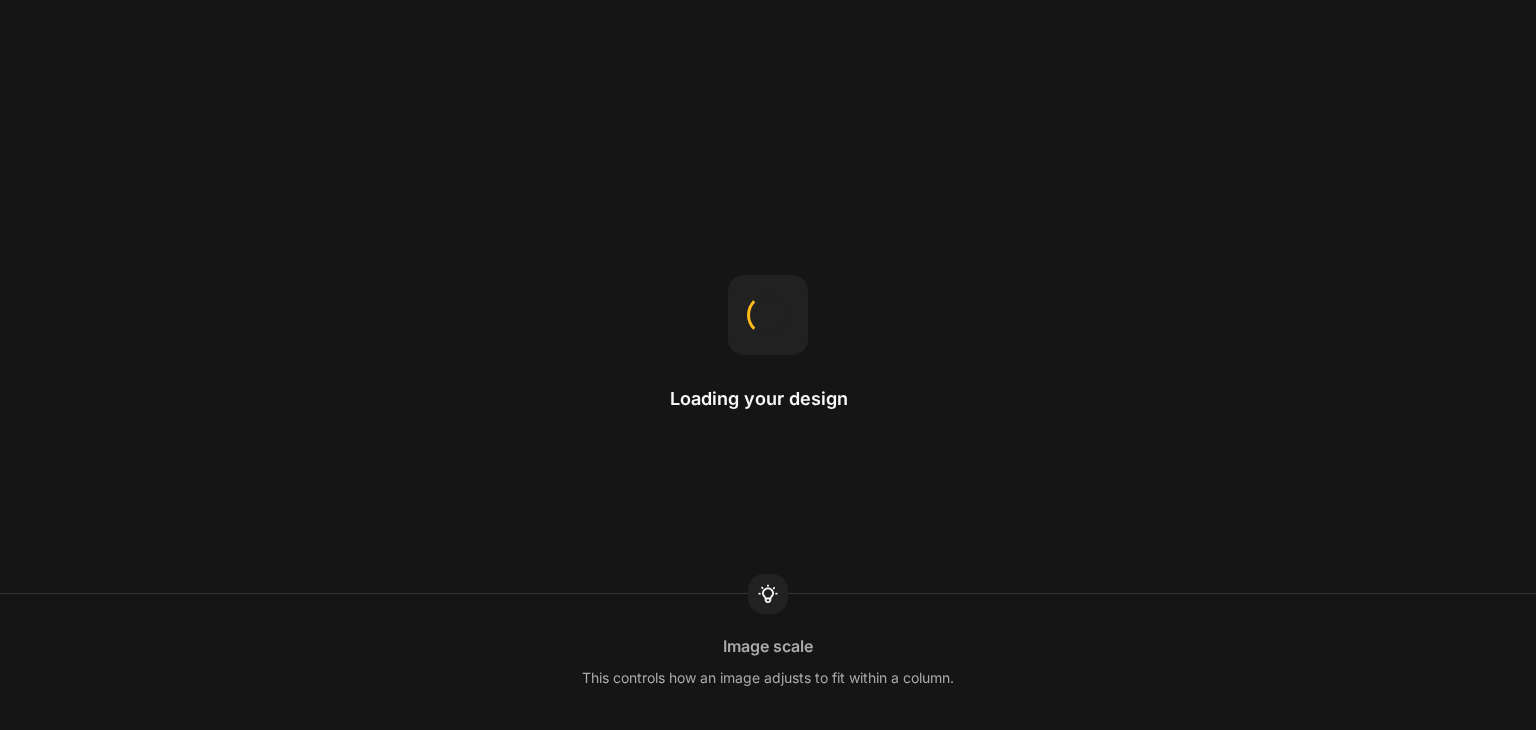 scroll, scrollTop: 0, scrollLeft: 0, axis: both 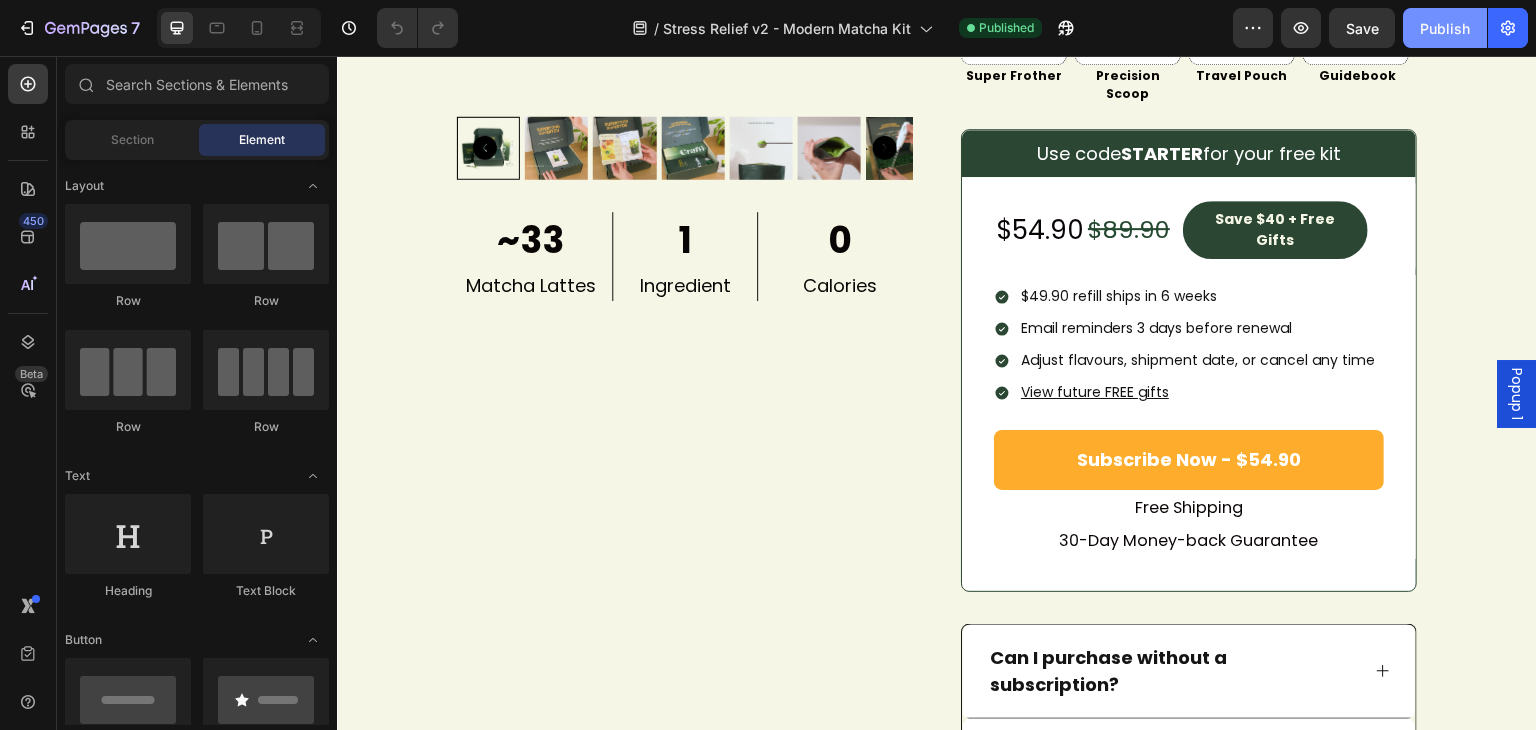 click on "Publish" at bounding box center (1445, 28) 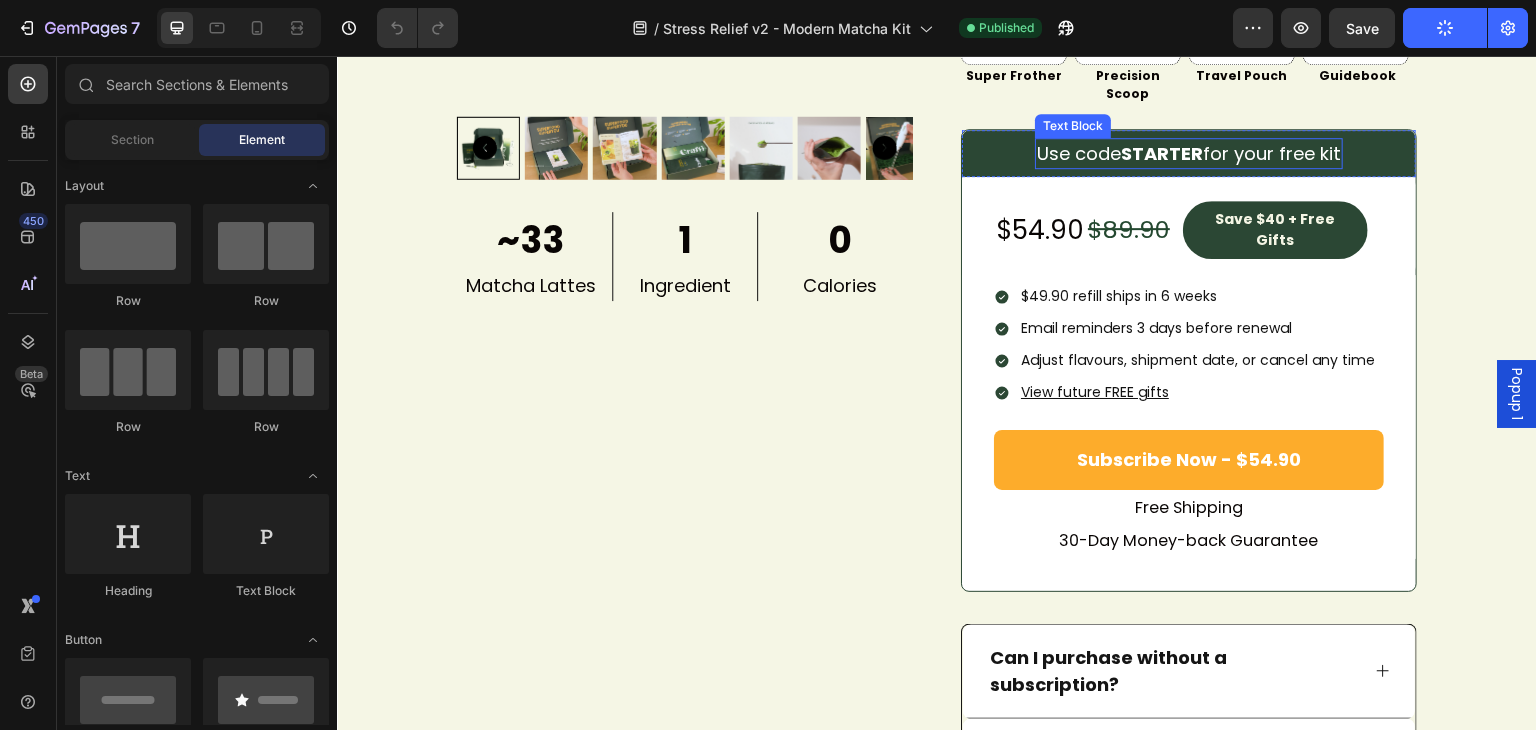scroll, scrollTop: 0, scrollLeft: 0, axis: both 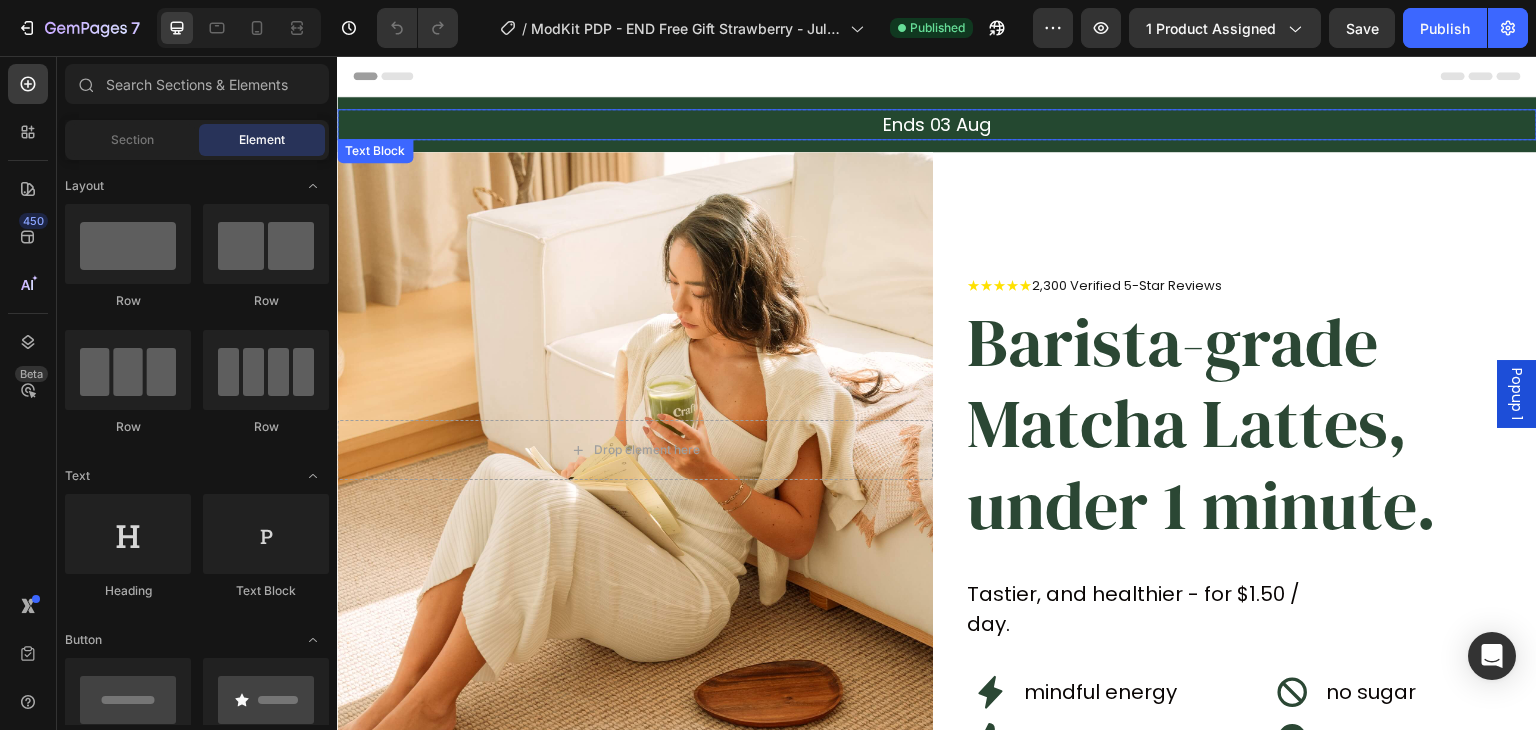 click on "Ends 03 Aug" at bounding box center (937, 124) 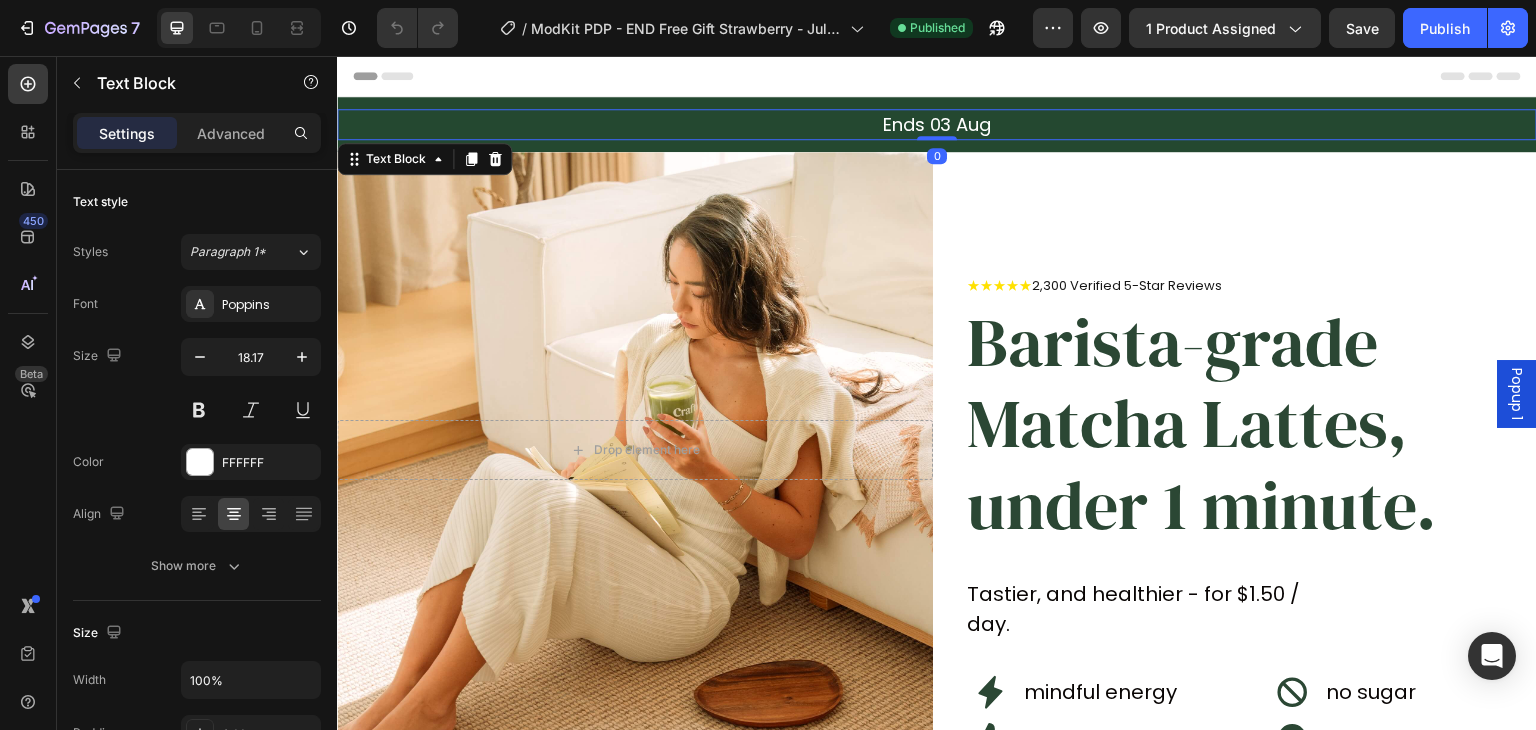 click on "Ends 03 Aug" at bounding box center [937, 124] 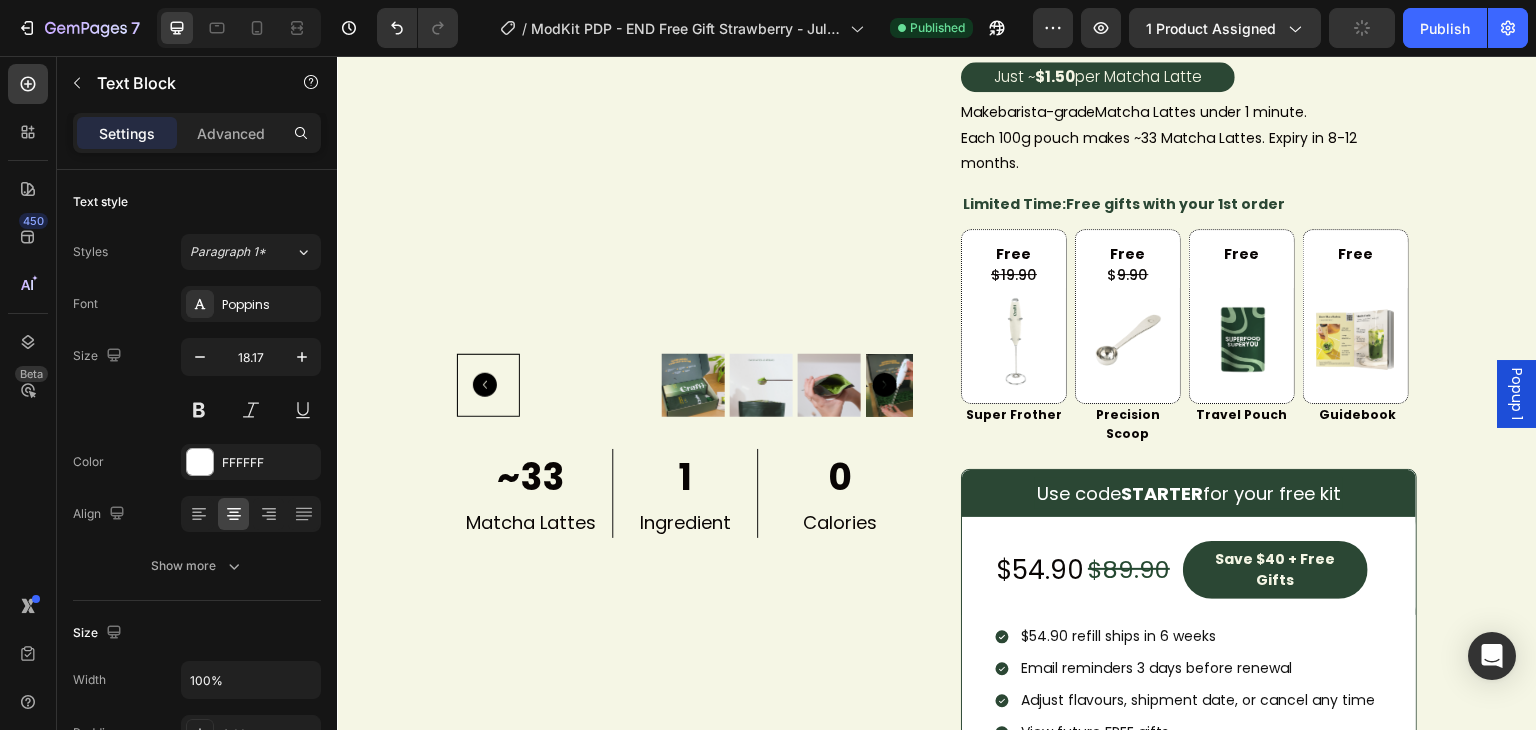 scroll, scrollTop: 1600, scrollLeft: 0, axis: vertical 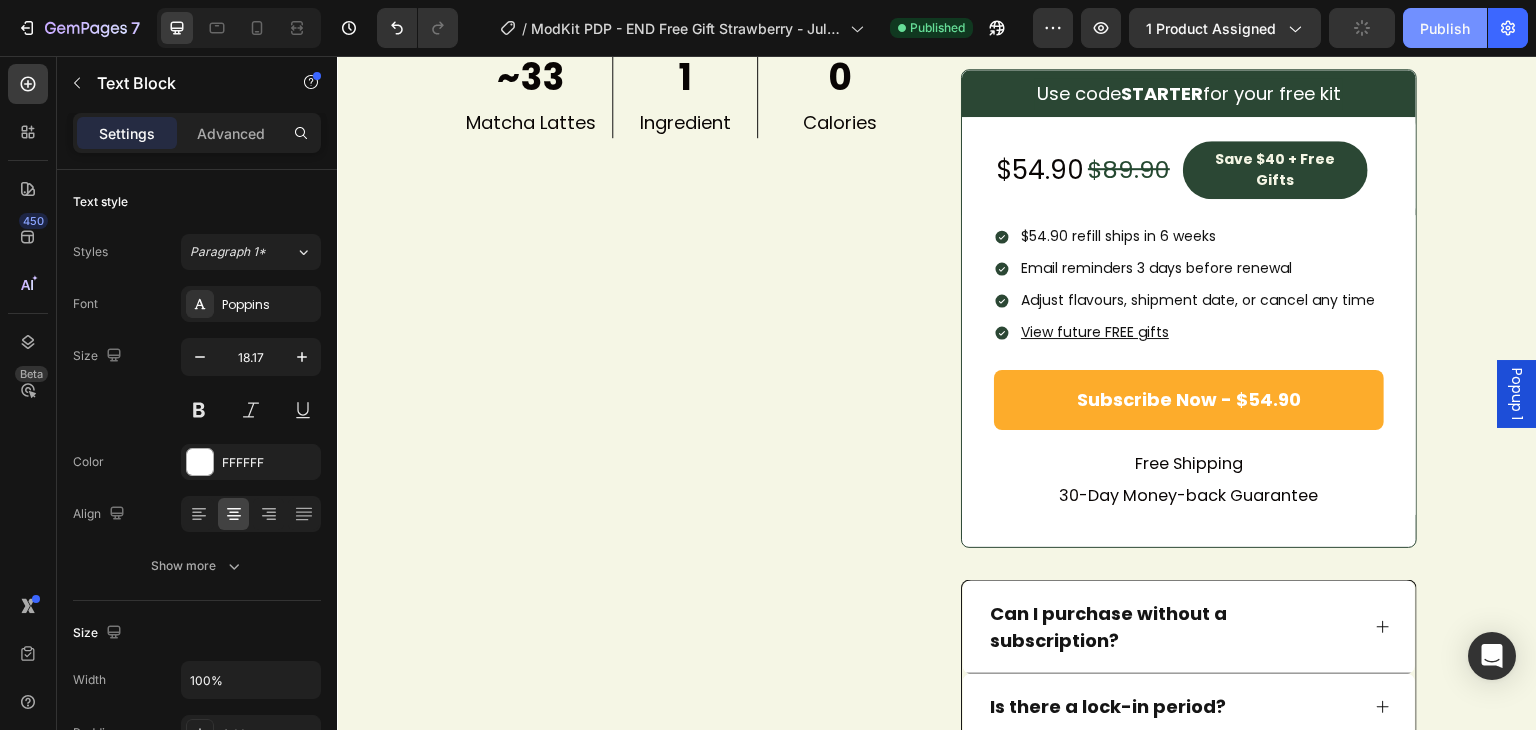 drag, startPoint x: 1442, startPoint y: 26, endPoint x: 1023, endPoint y: 1, distance: 419.74515 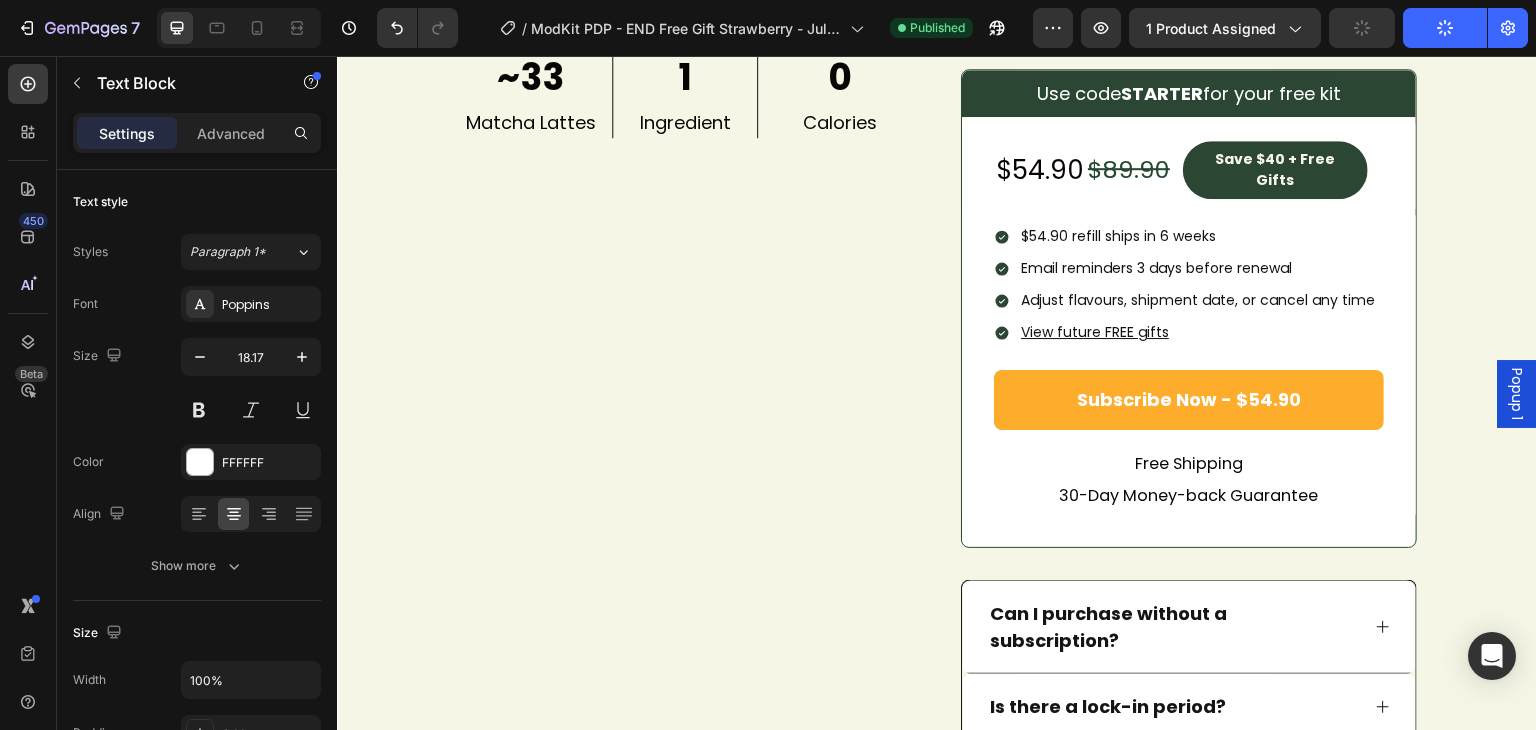 scroll, scrollTop: 0, scrollLeft: 0, axis: both 